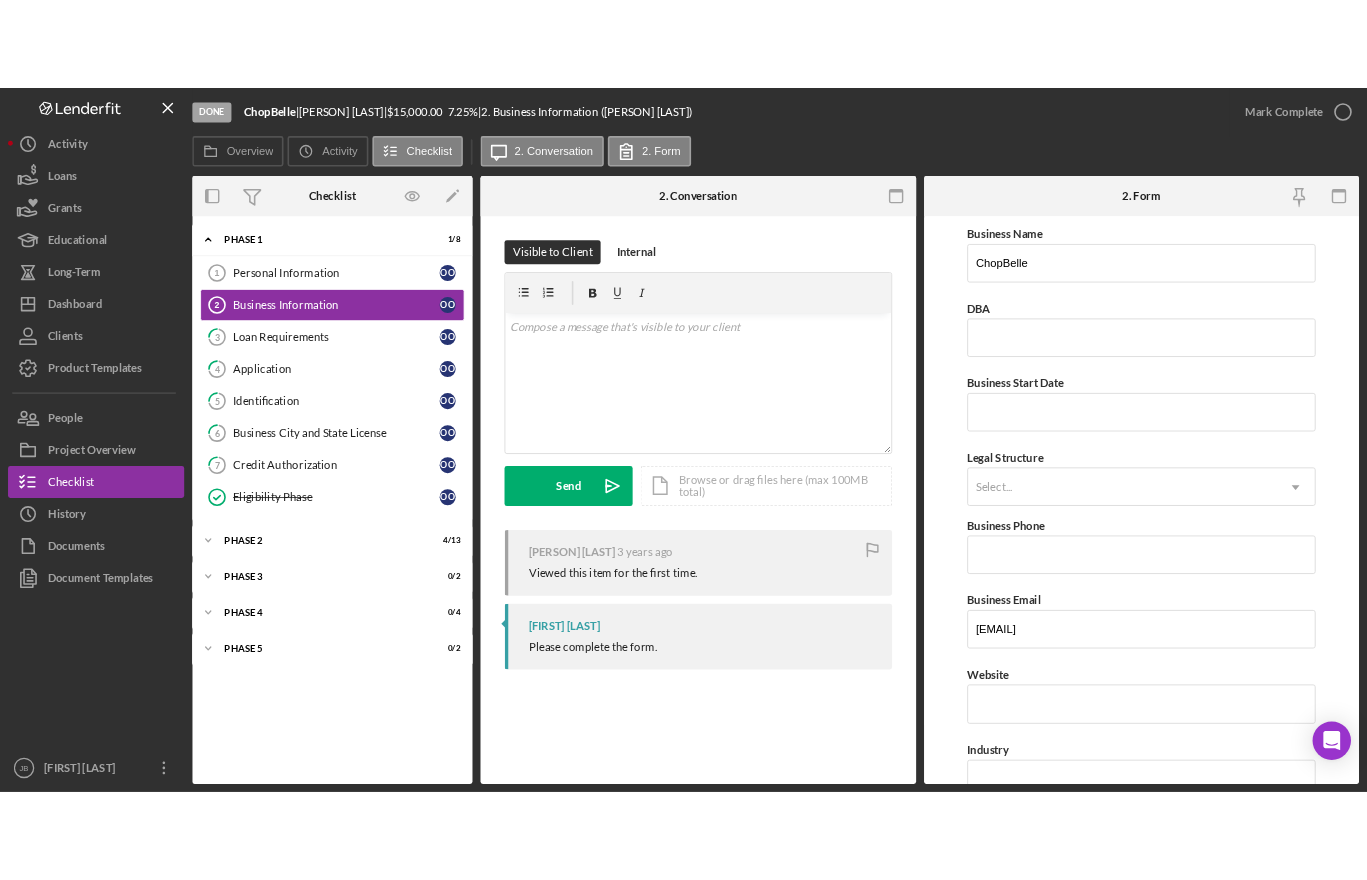 scroll, scrollTop: 0, scrollLeft: 0, axis: both 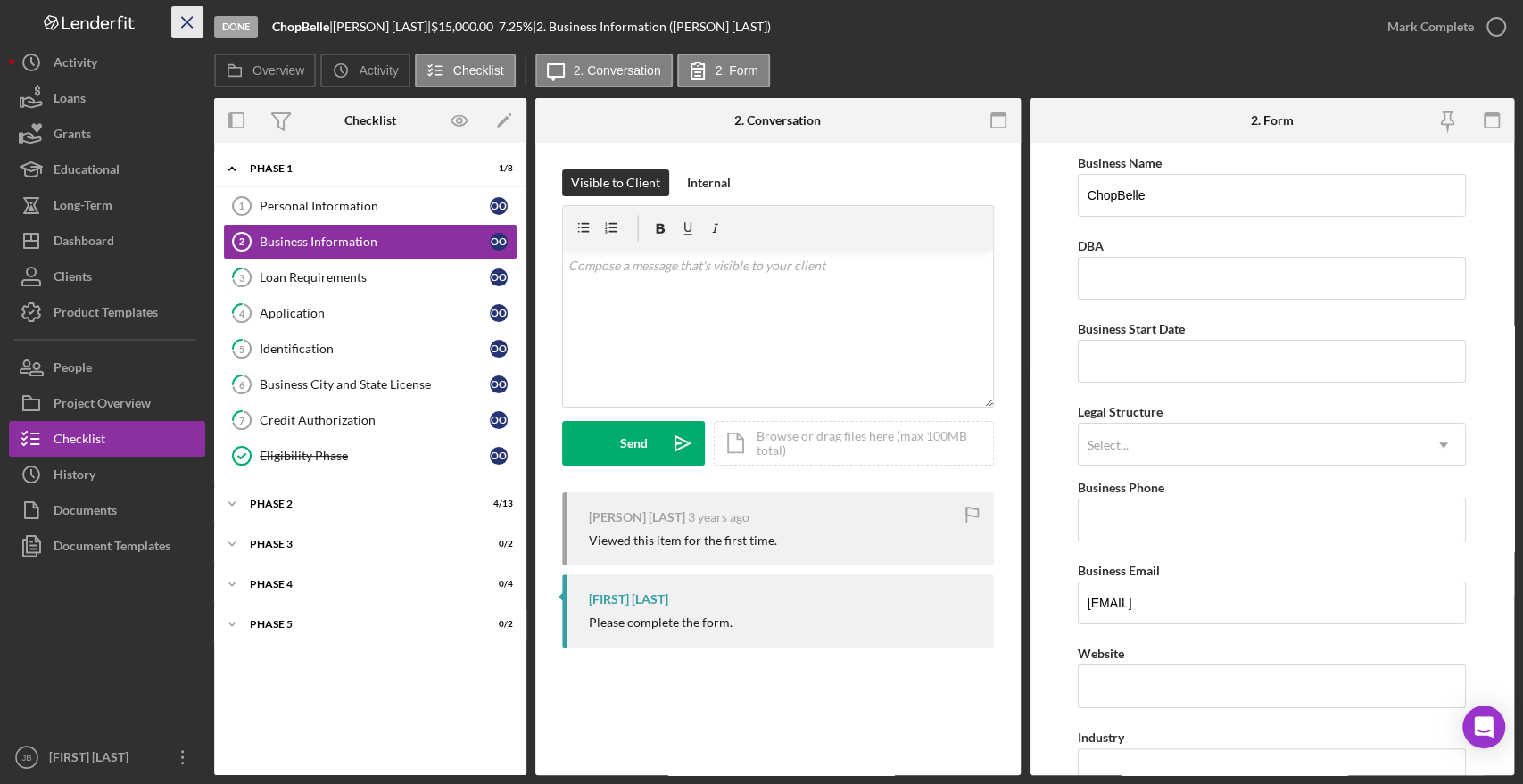 click 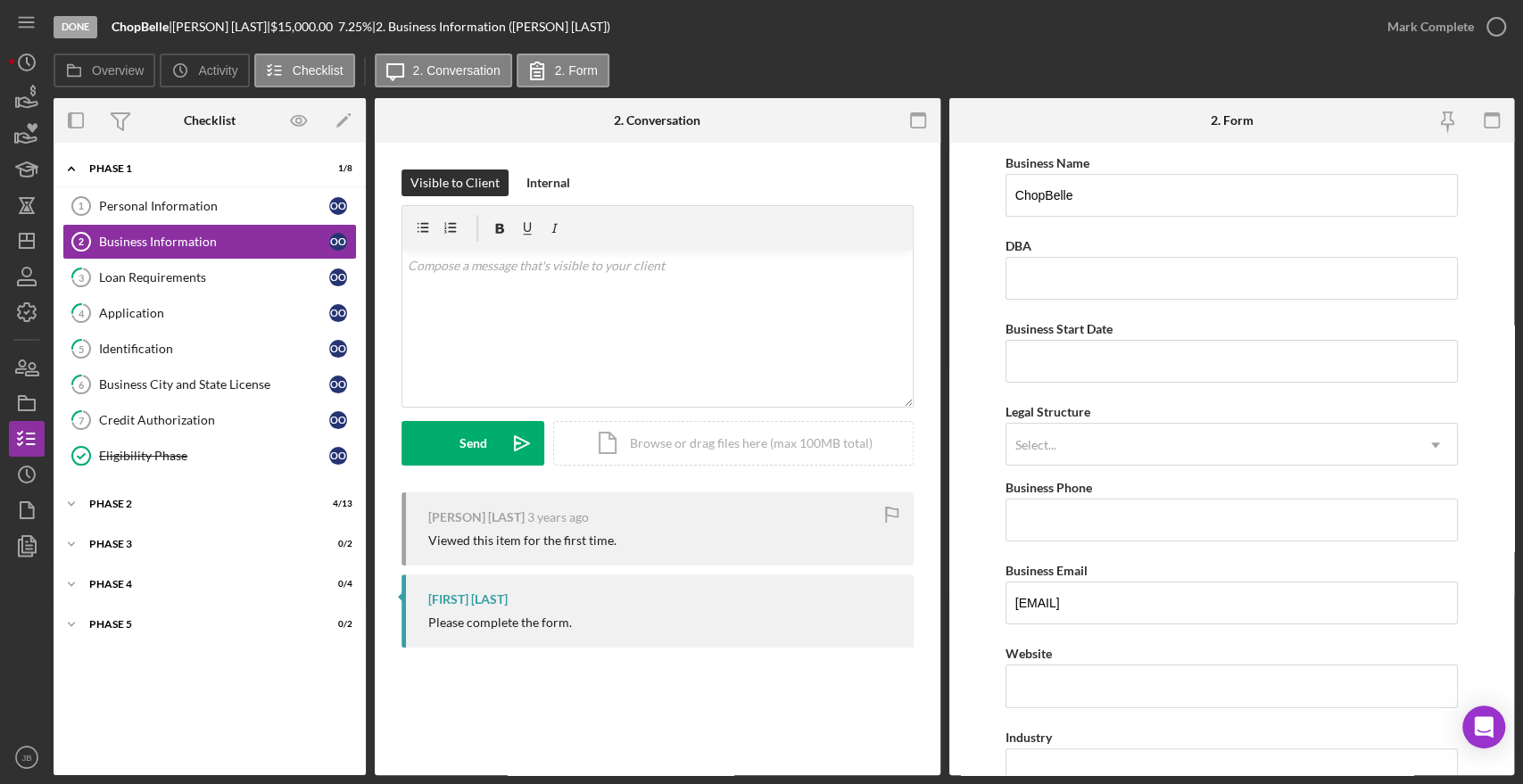 click on "Done" at bounding box center (75, 27) 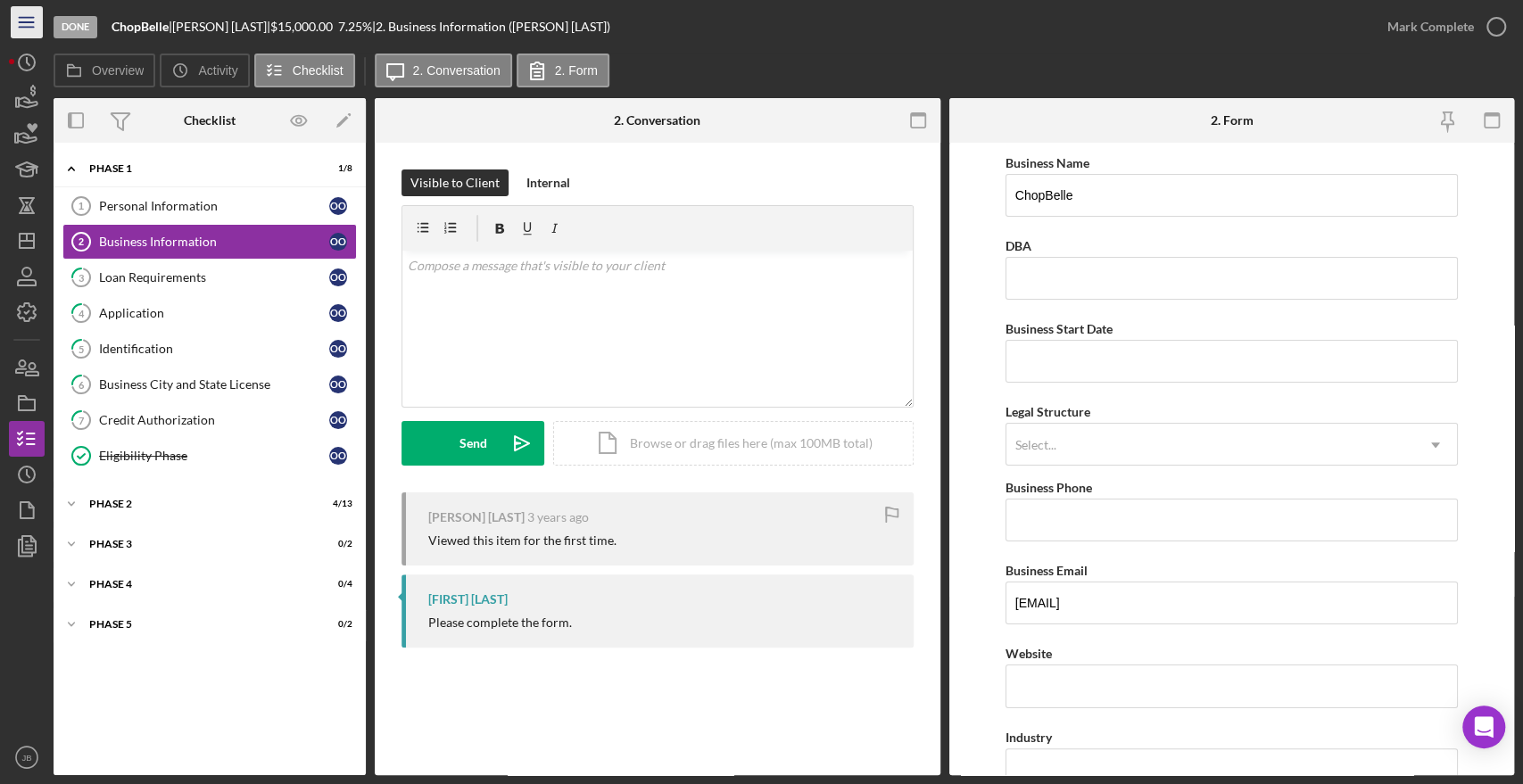 click on "Icon/Menu" 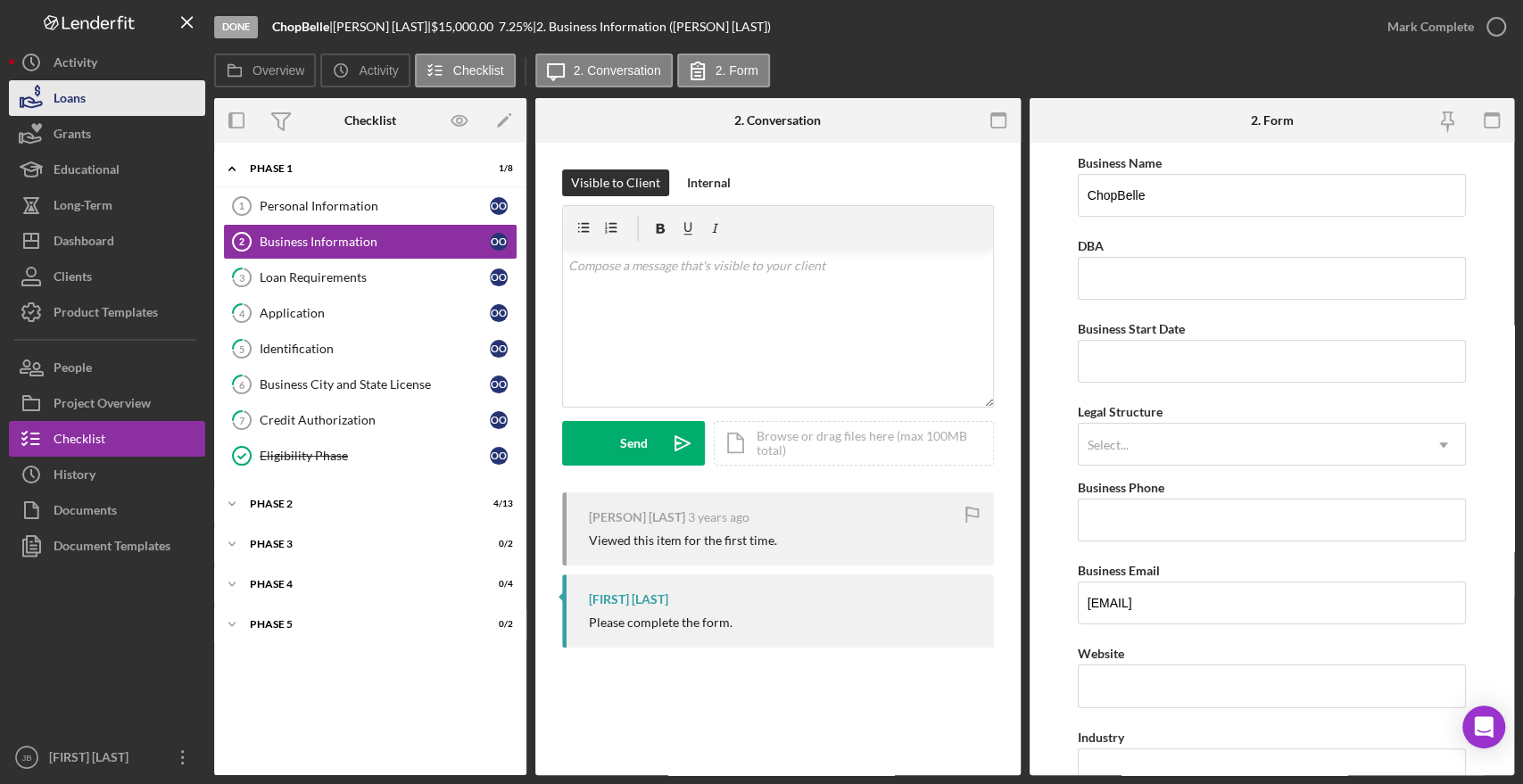click on "Loans" at bounding box center [107, 98] 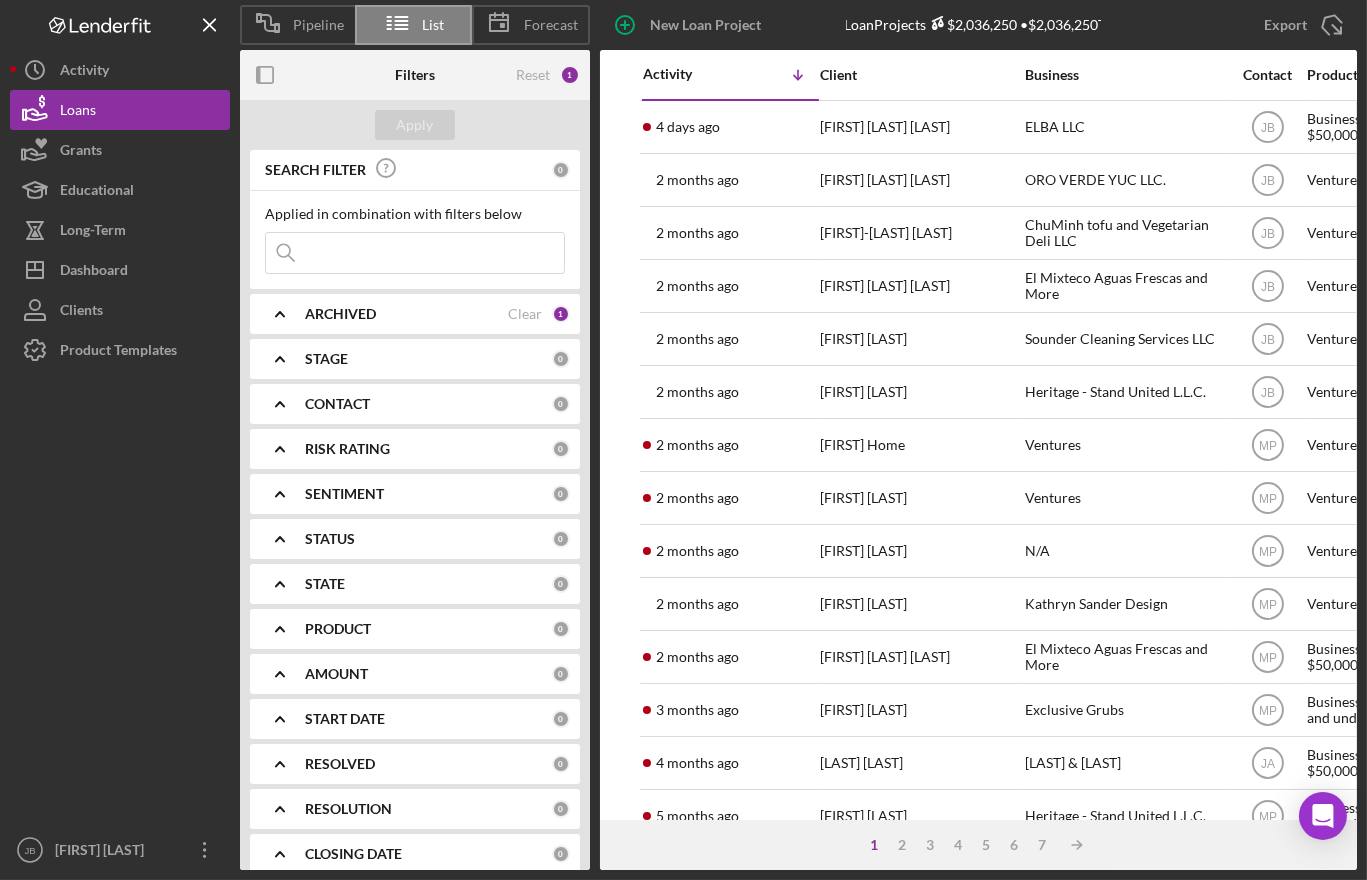 click at bounding box center (415, 253) 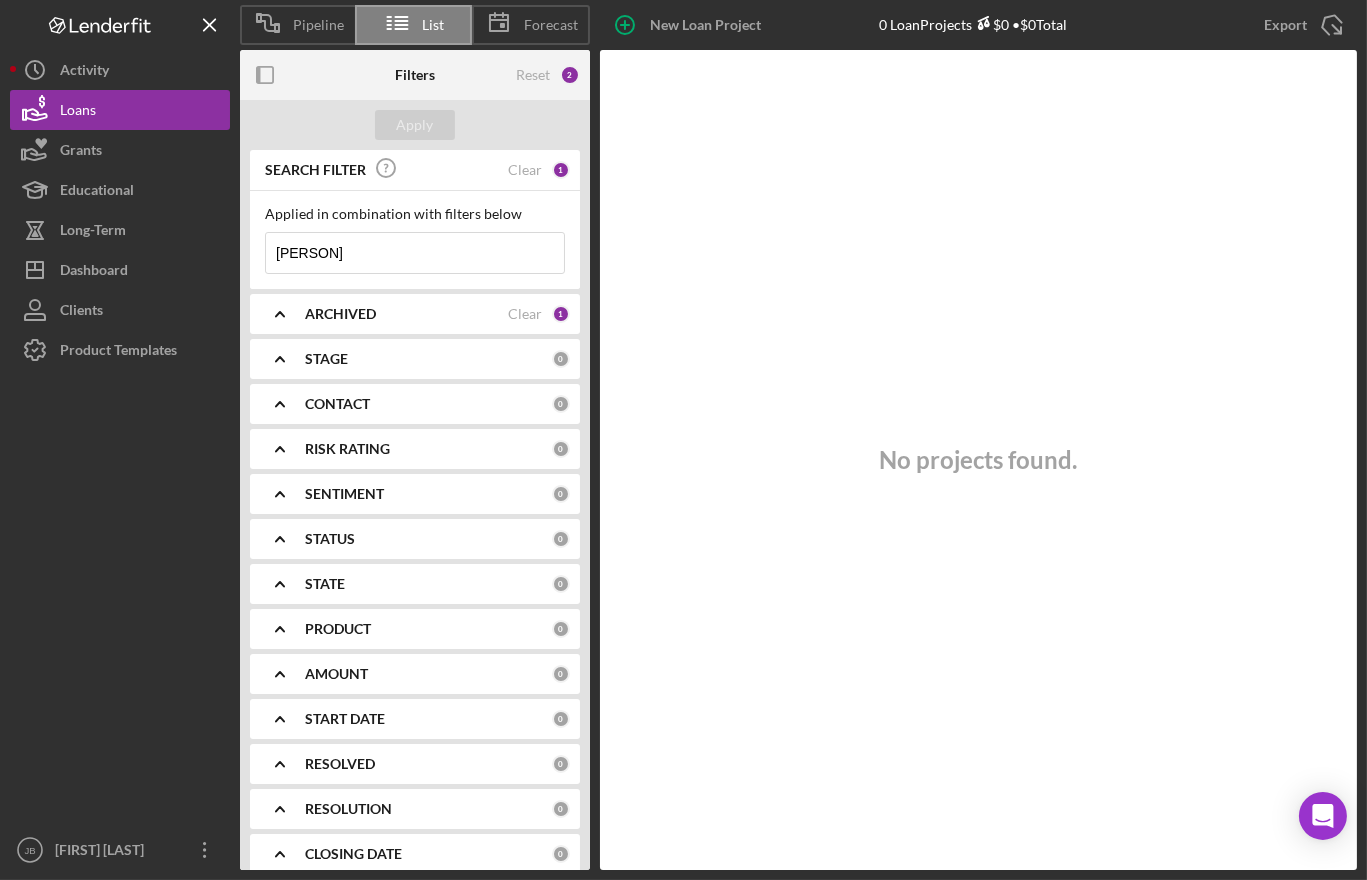 click on "[PERSON]" at bounding box center [415, 253] 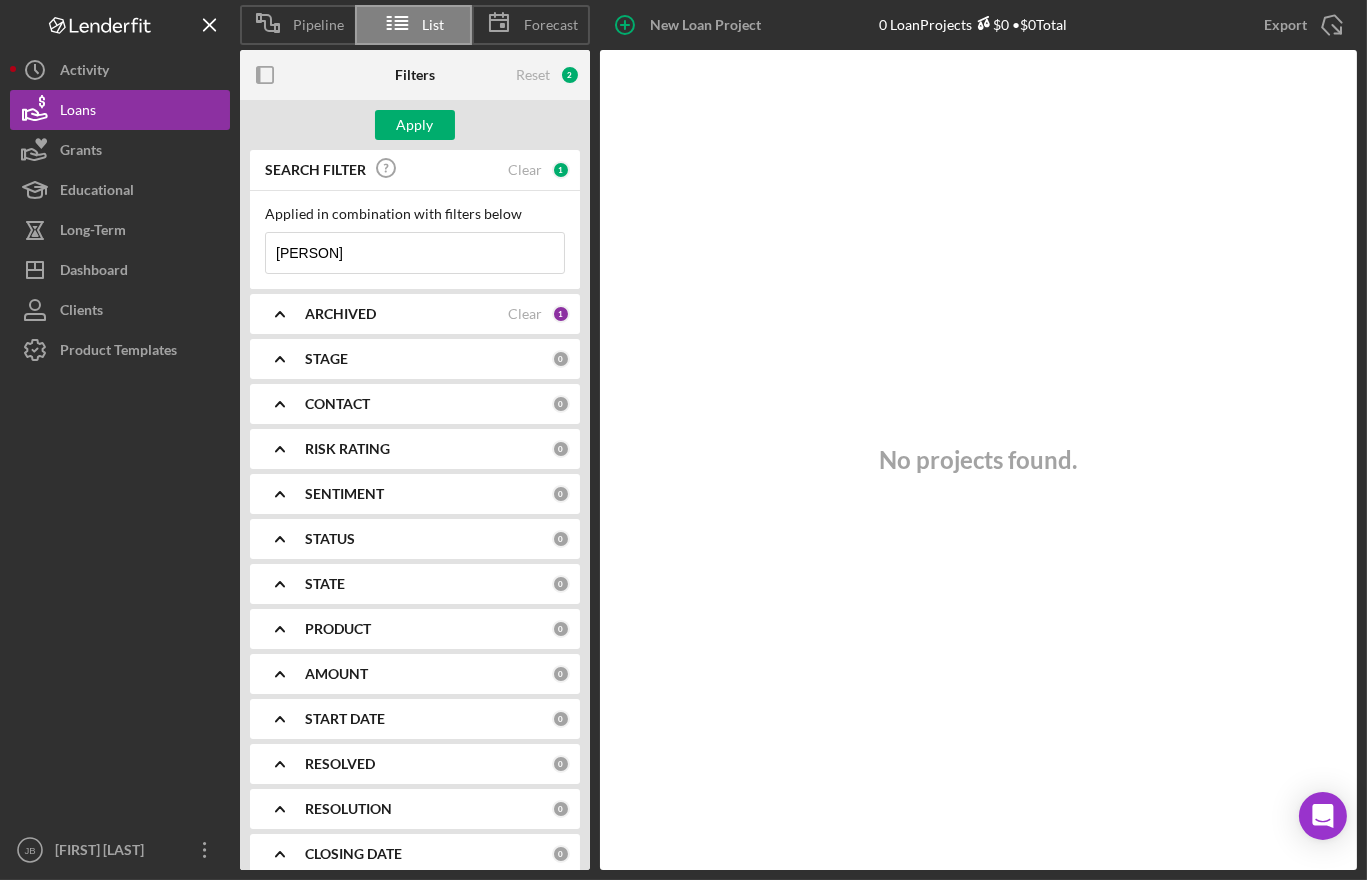 type on "[PERSON]" 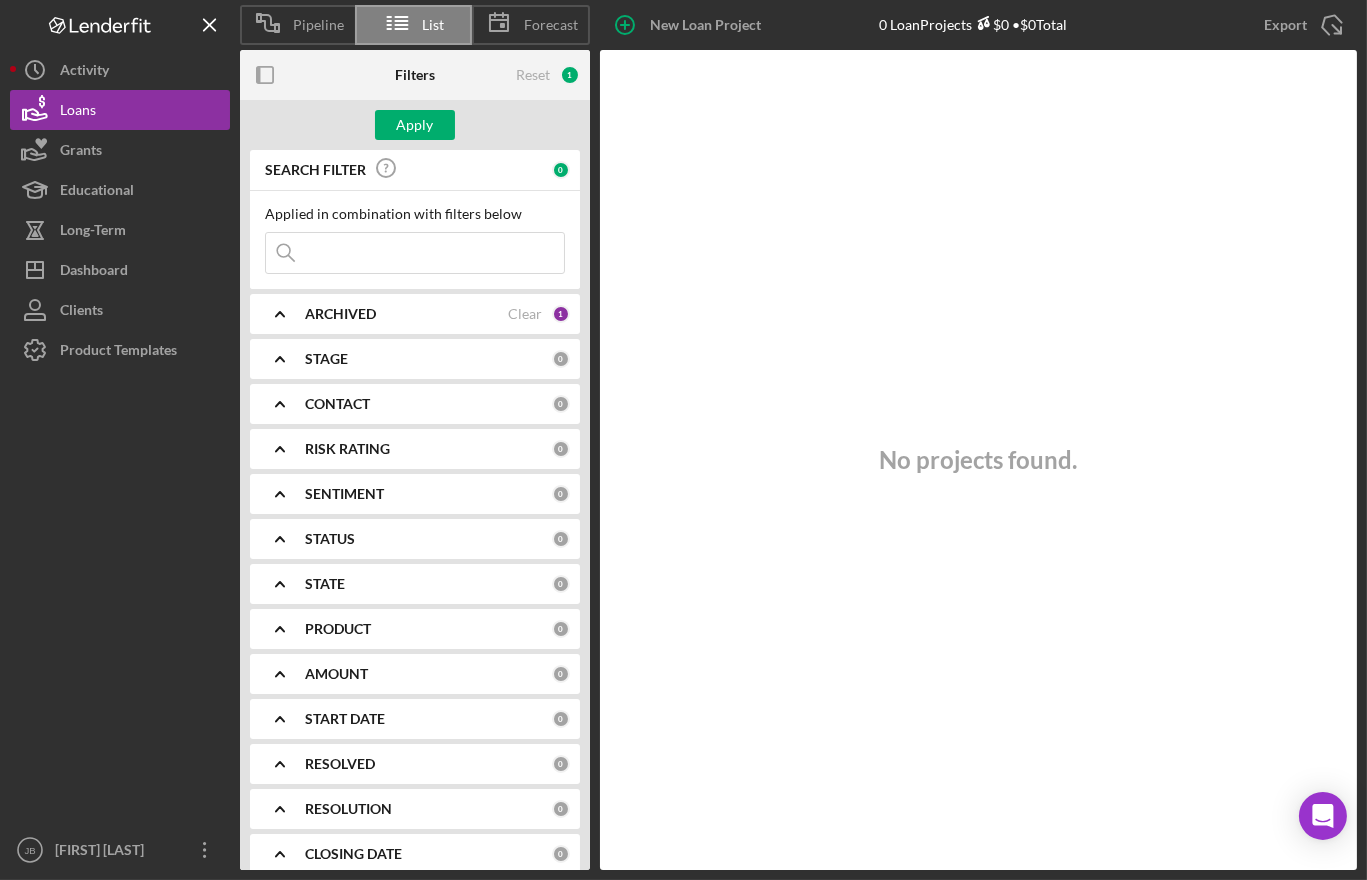 click at bounding box center [415, 253] 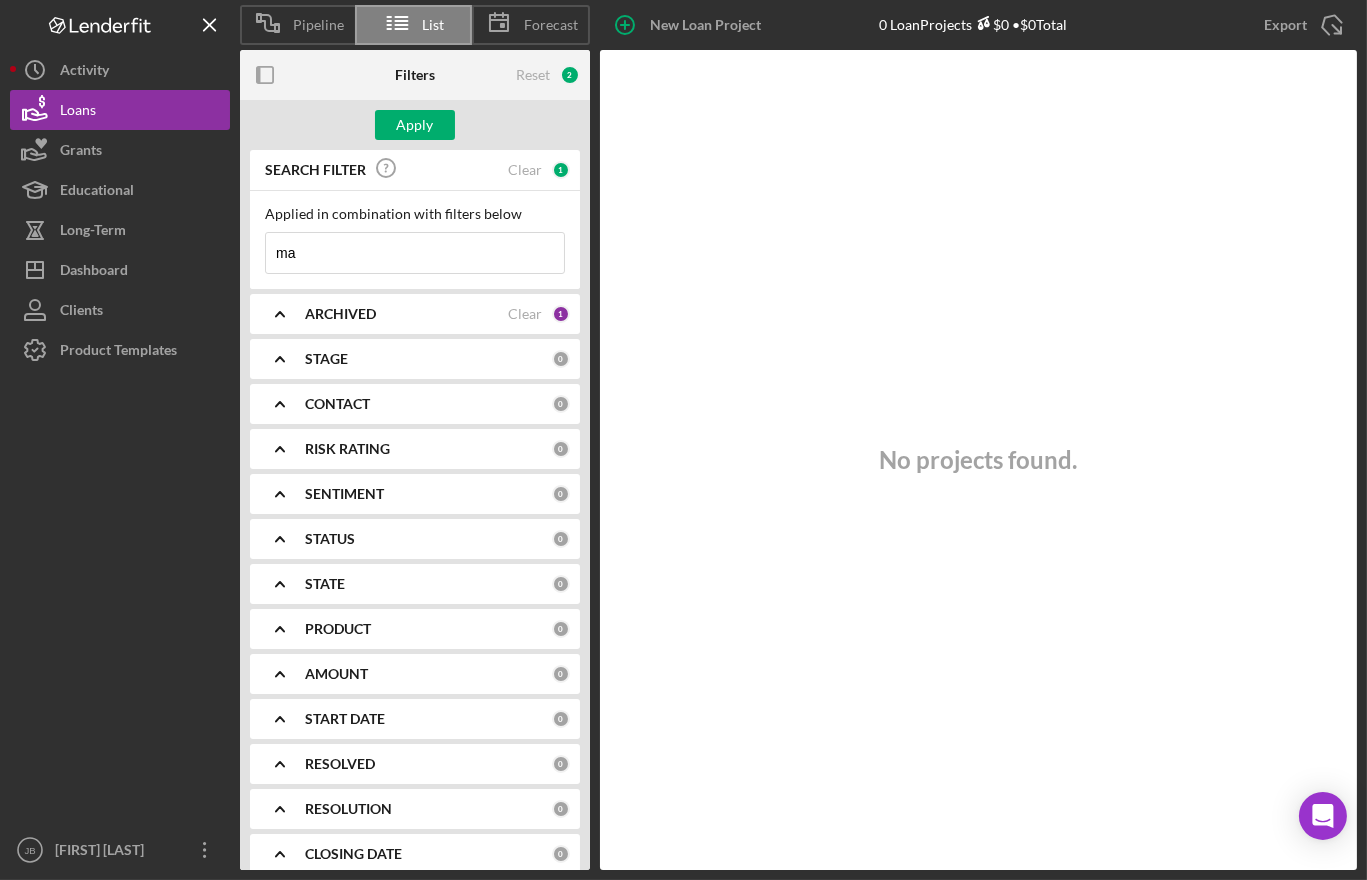 type on "m" 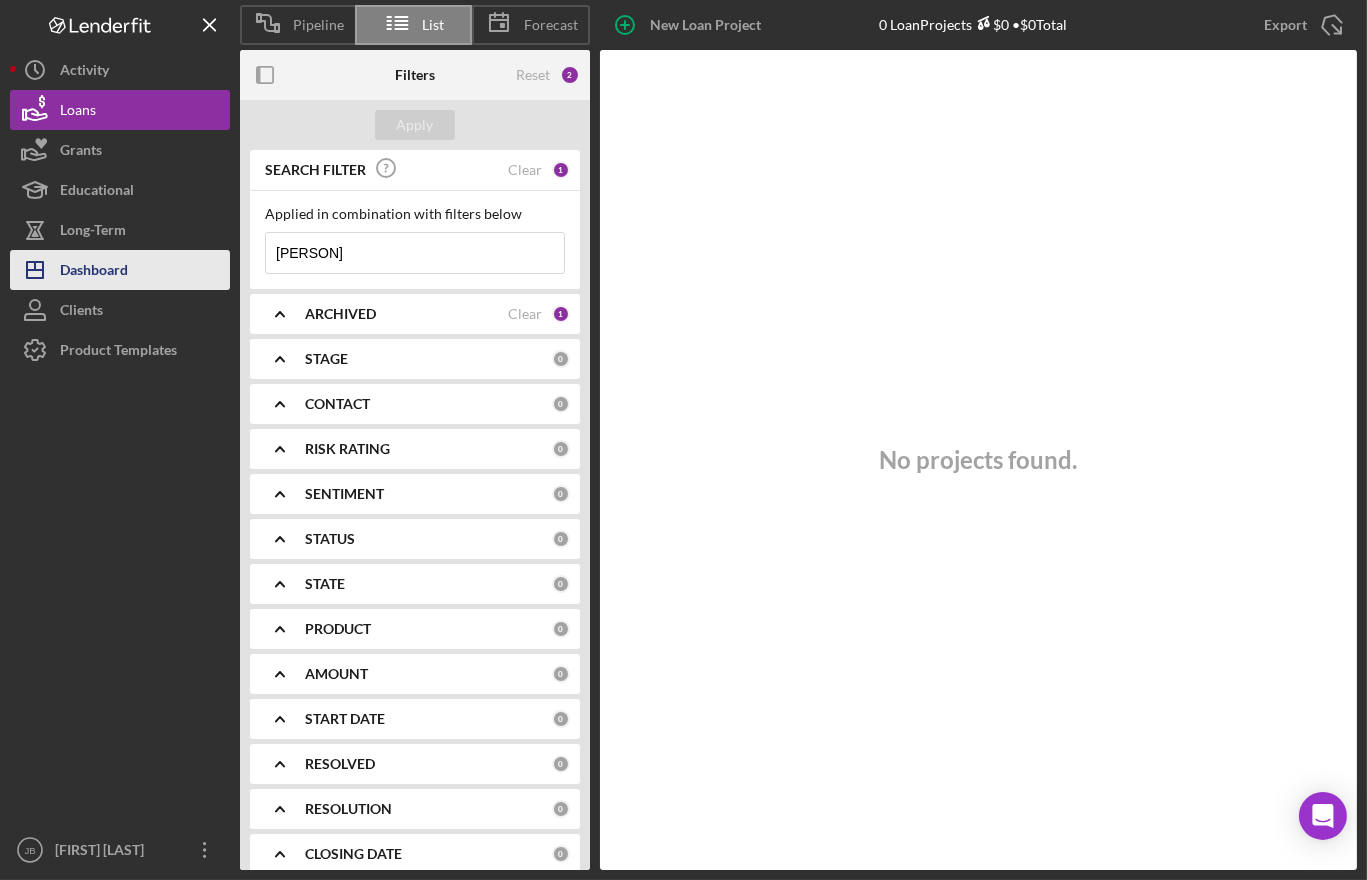 drag, startPoint x: 393, startPoint y: 242, endPoint x: 213, endPoint y: 259, distance: 180.801 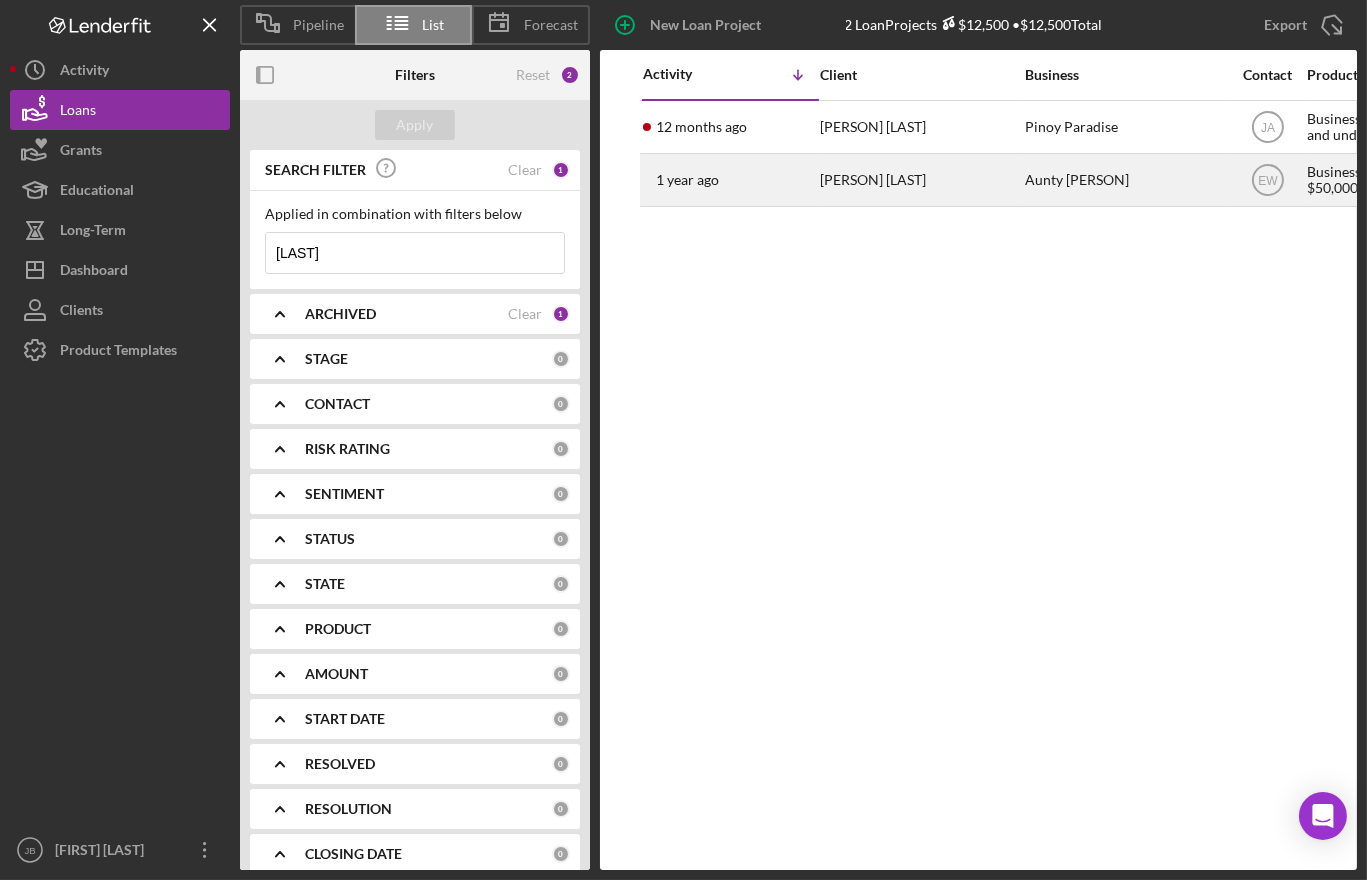 type on "[LAST]" 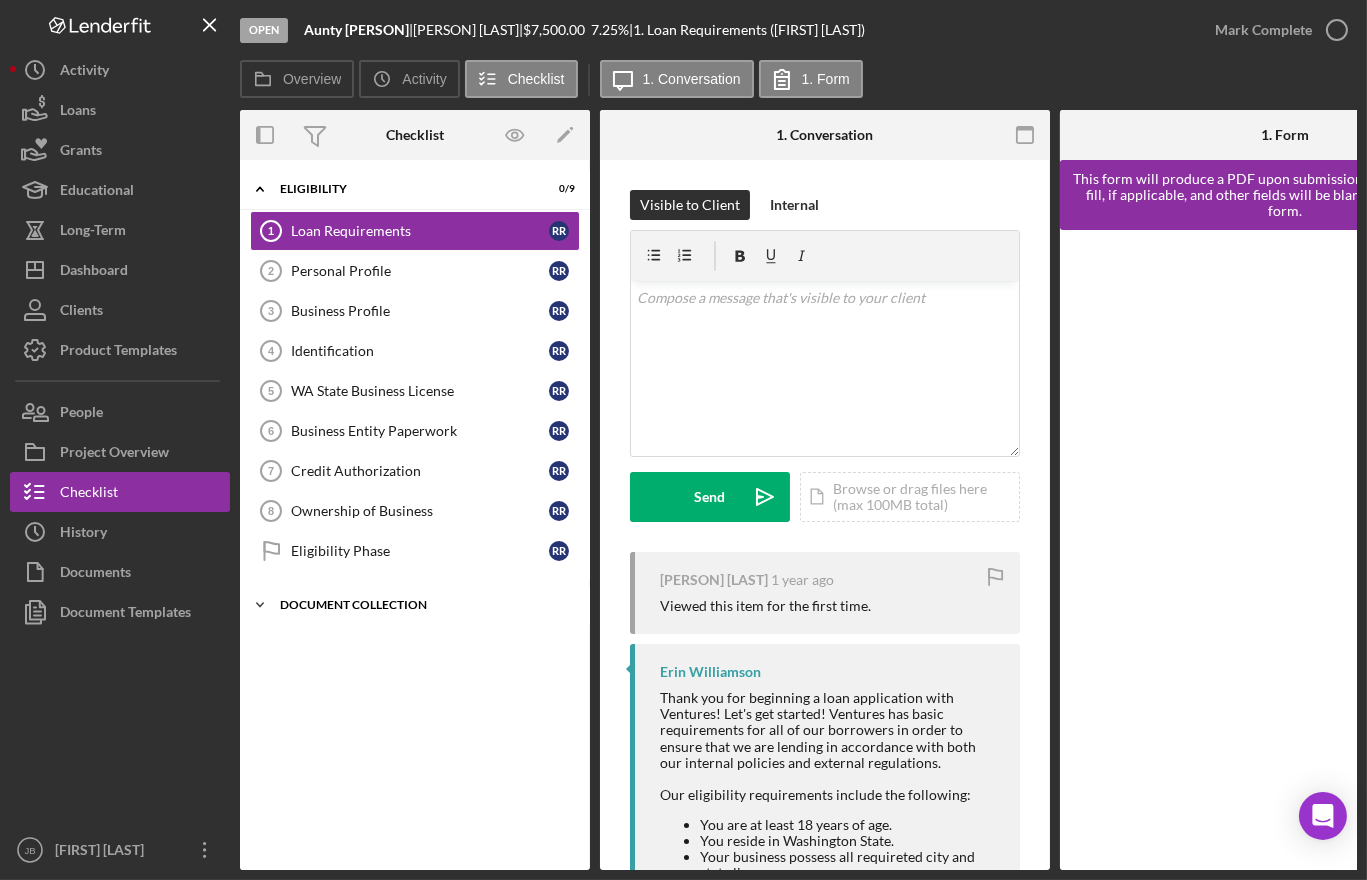 click on "Document Collection" at bounding box center [422, 605] 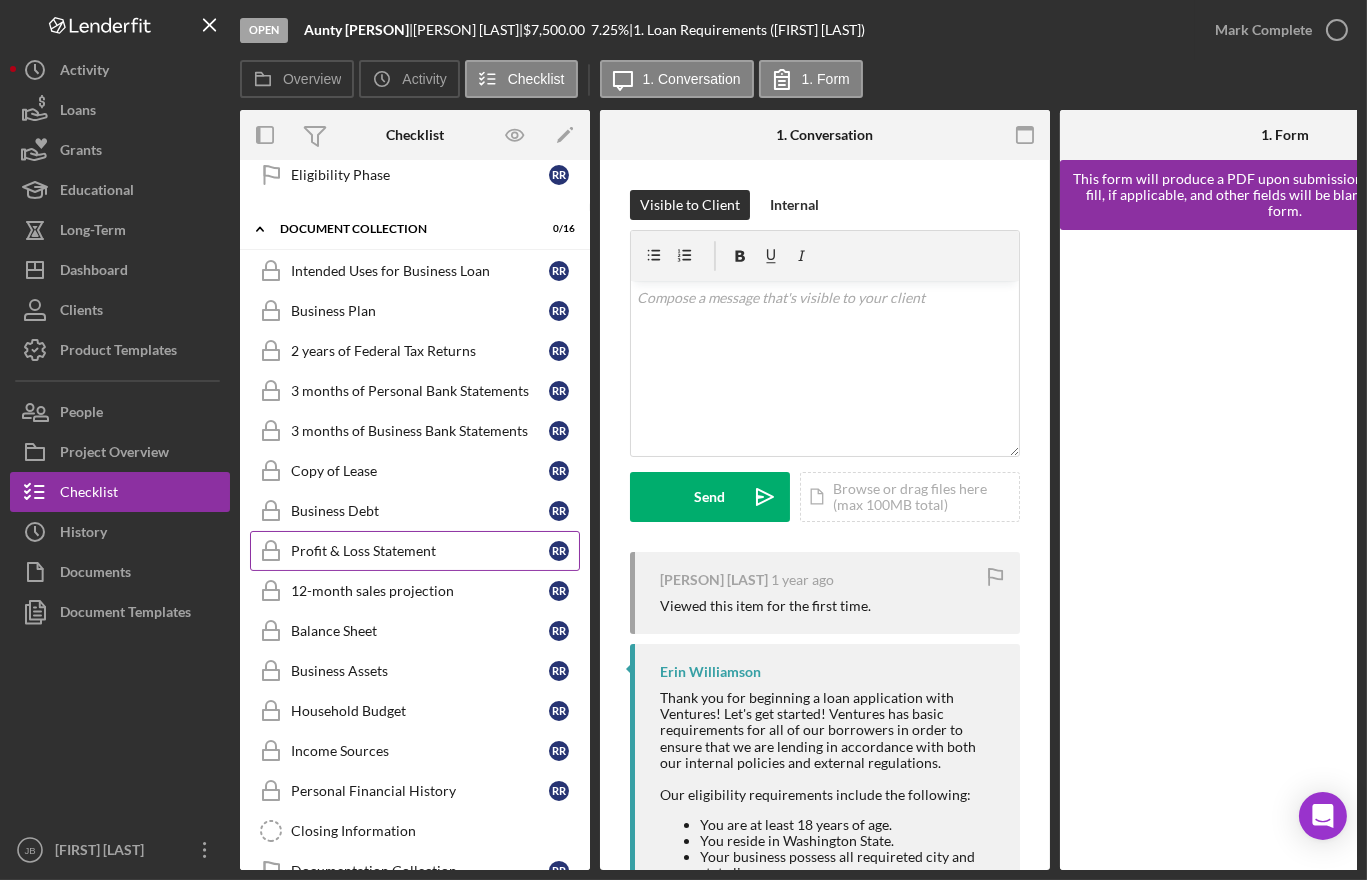 scroll, scrollTop: 416, scrollLeft: 0, axis: vertical 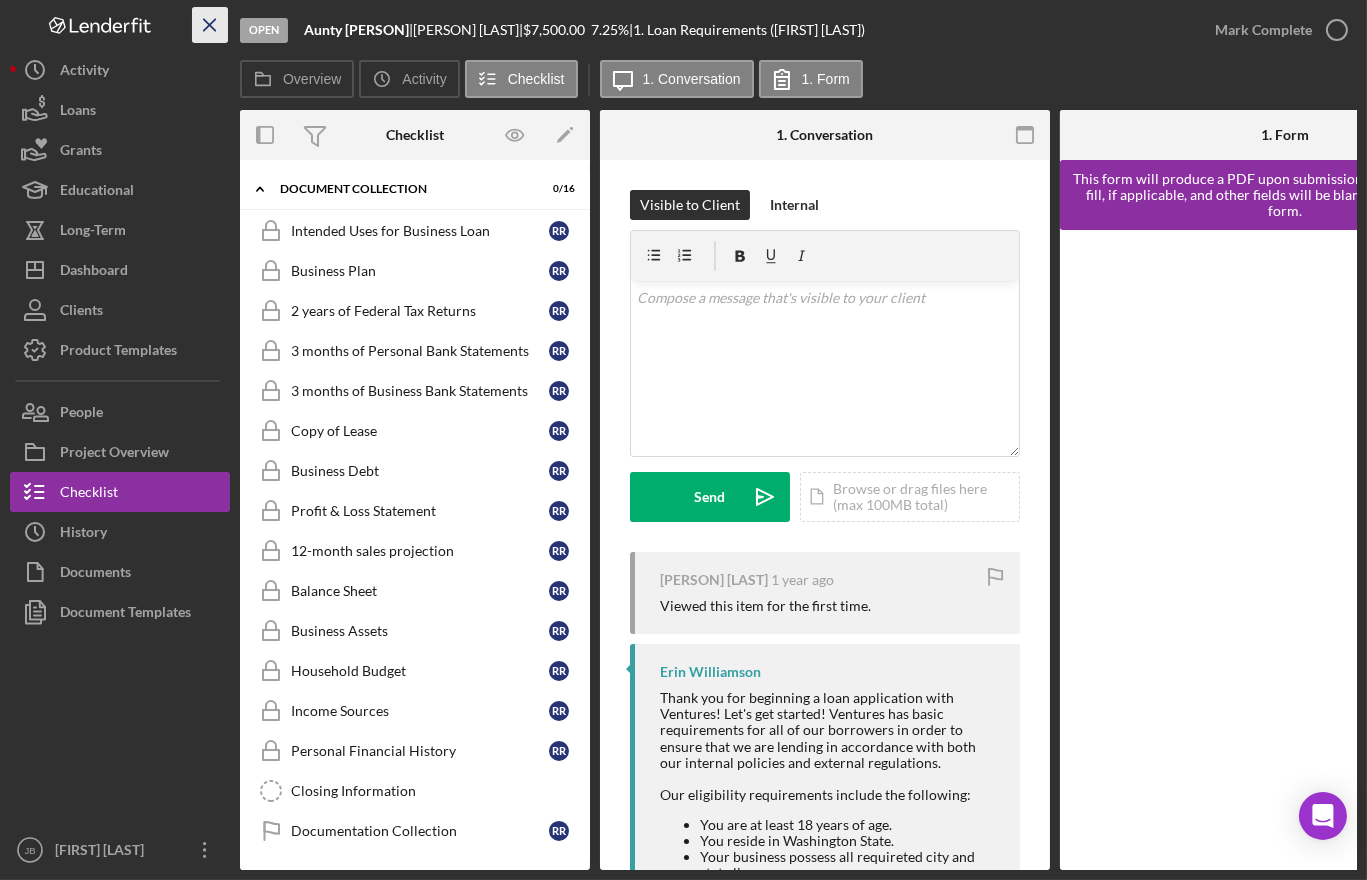 click 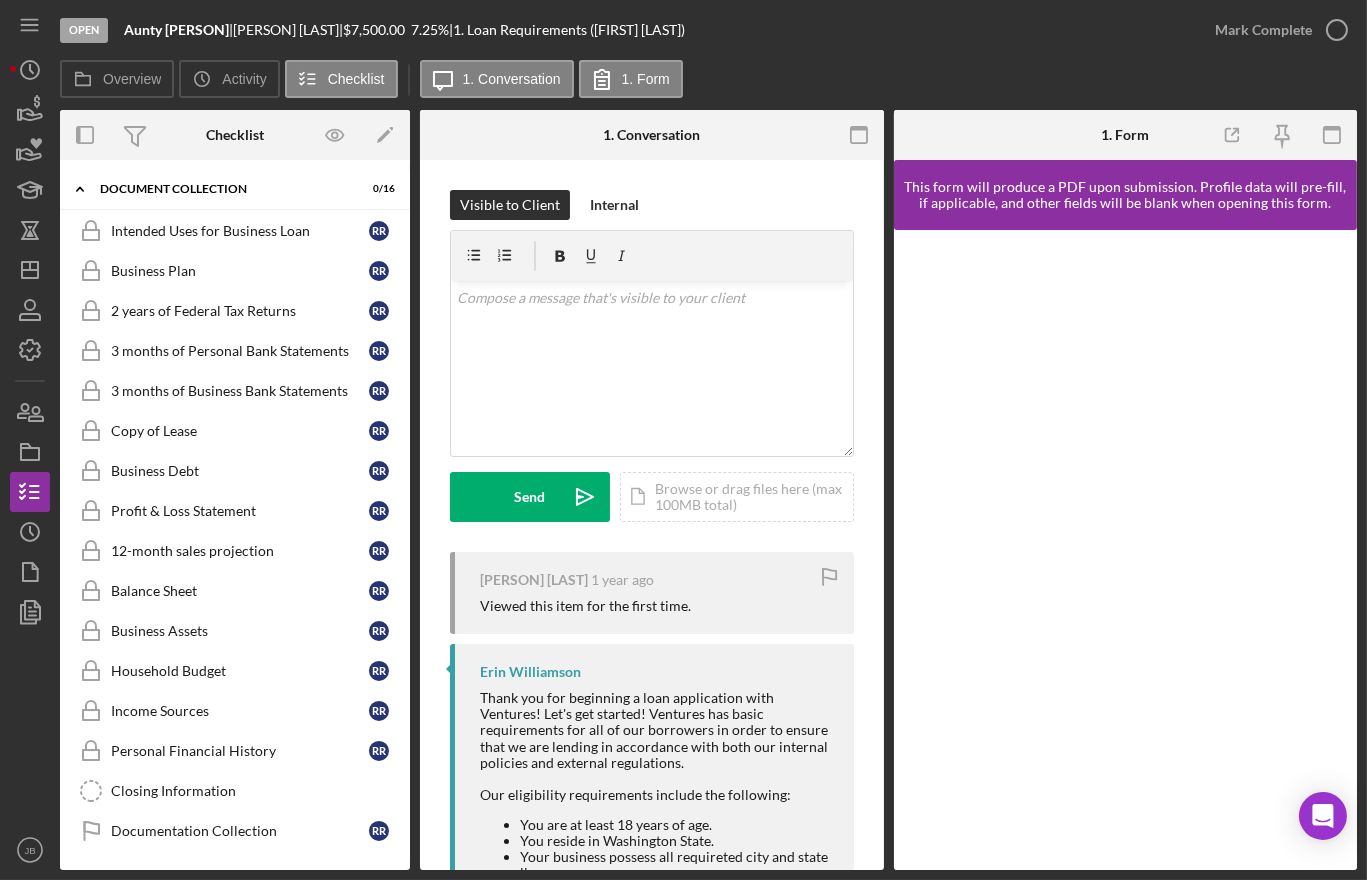 scroll, scrollTop: 410, scrollLeft: 0, axis: vertical 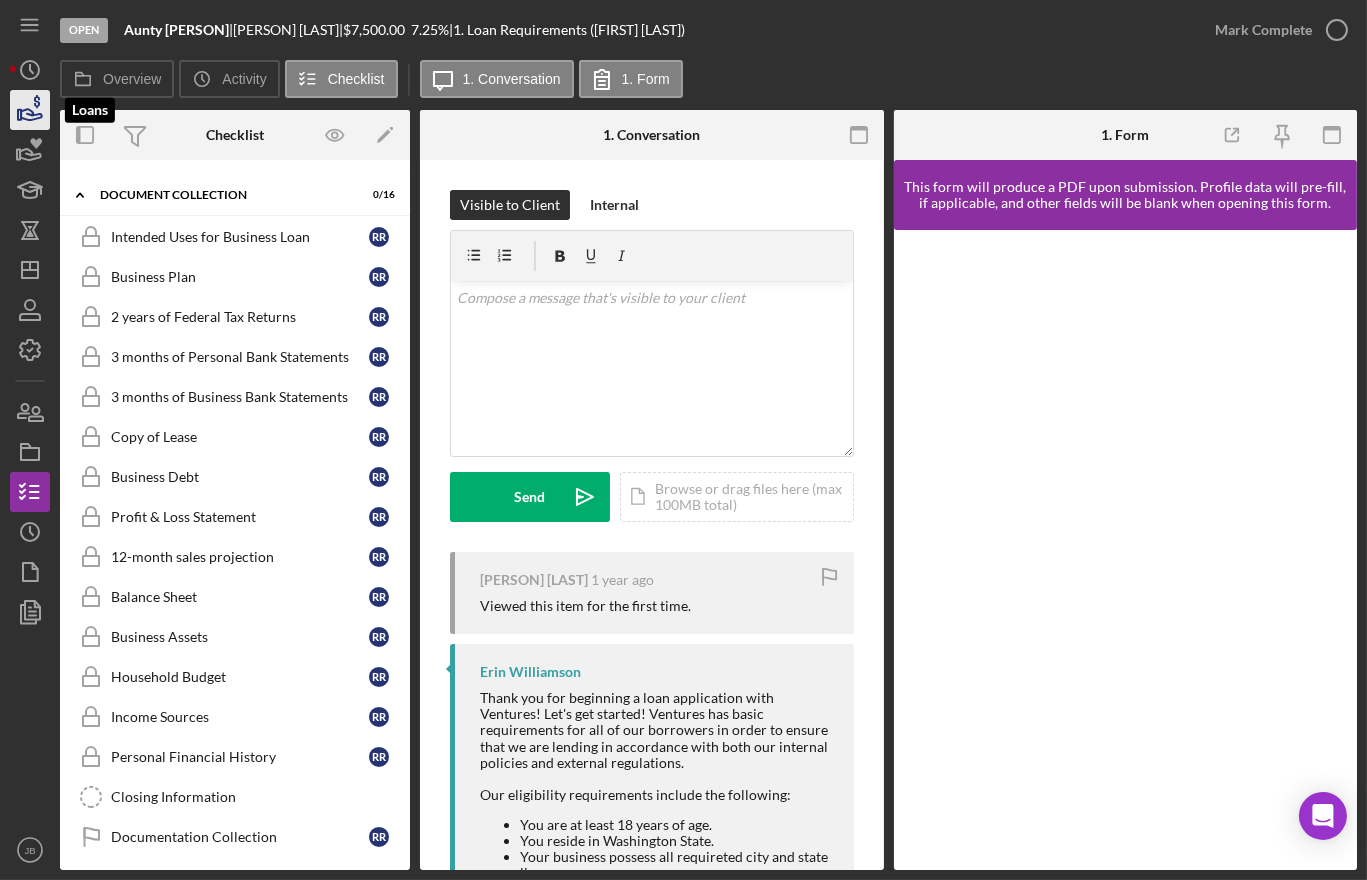 drag, startPoint x: 39, startPoint y: 110, endPoint x: 55, endPoint y: 109, distance: 16.03122 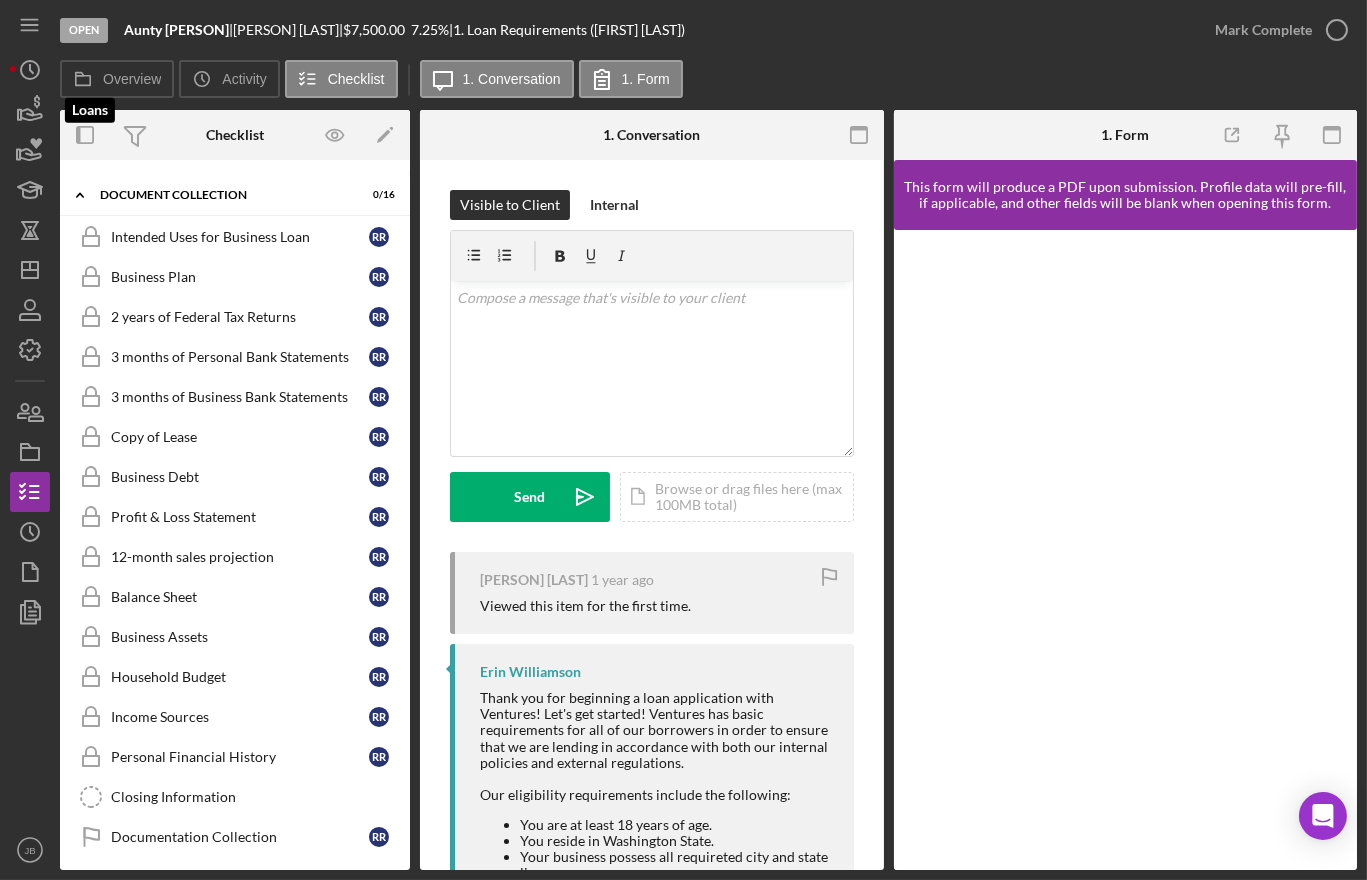 click 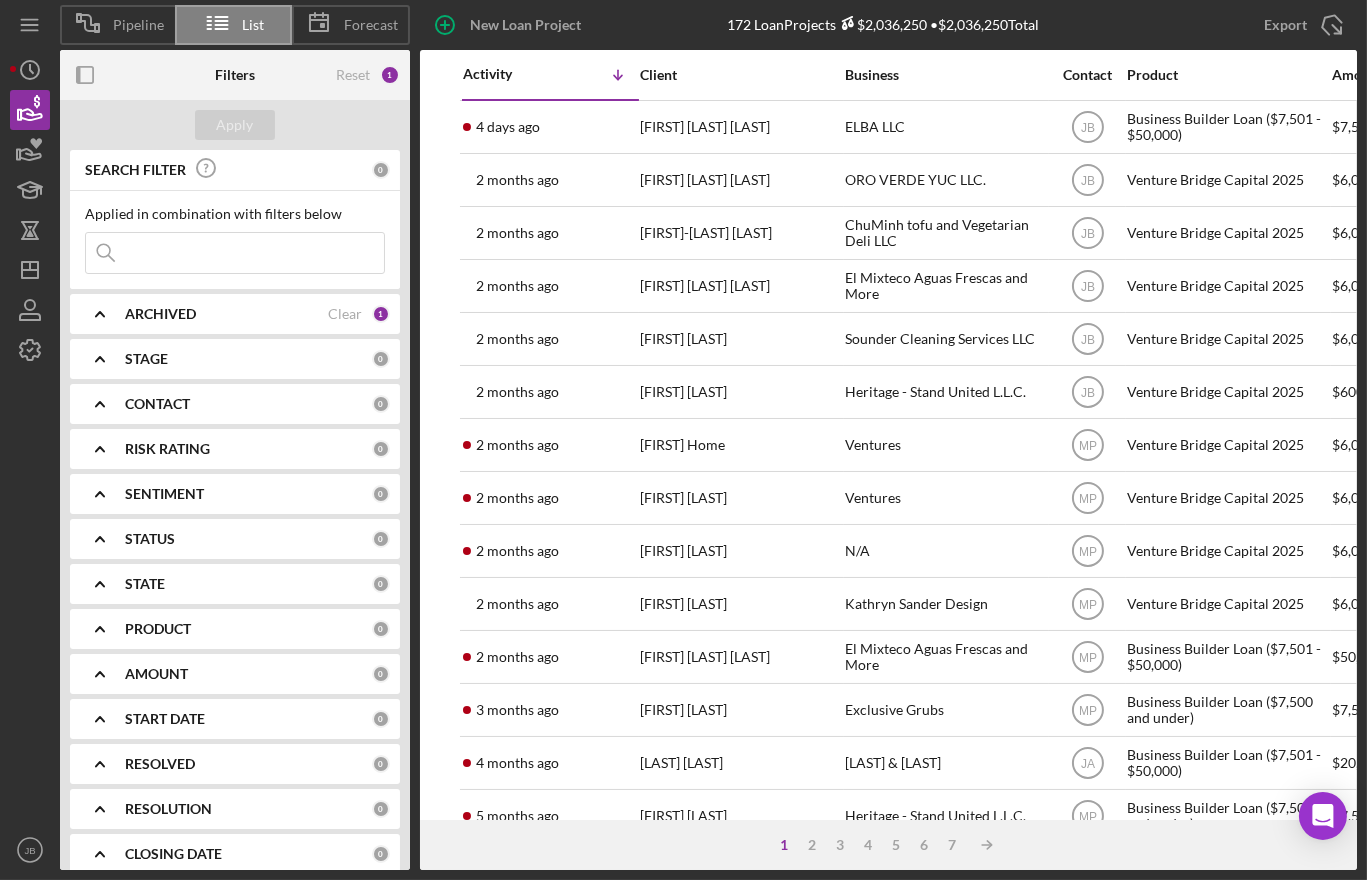 click at bounding box center (235, 253) 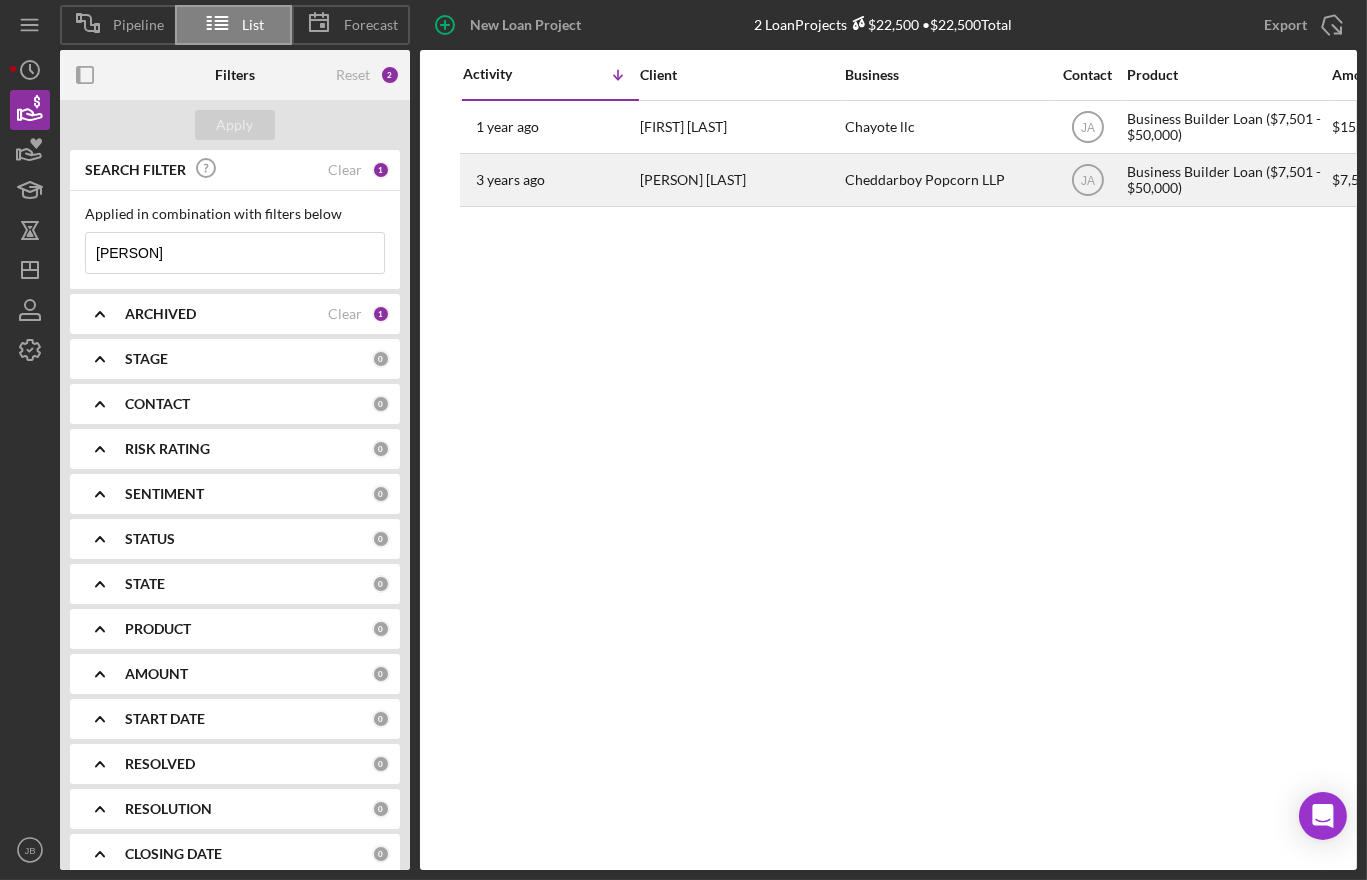 type on "[PERSON]" 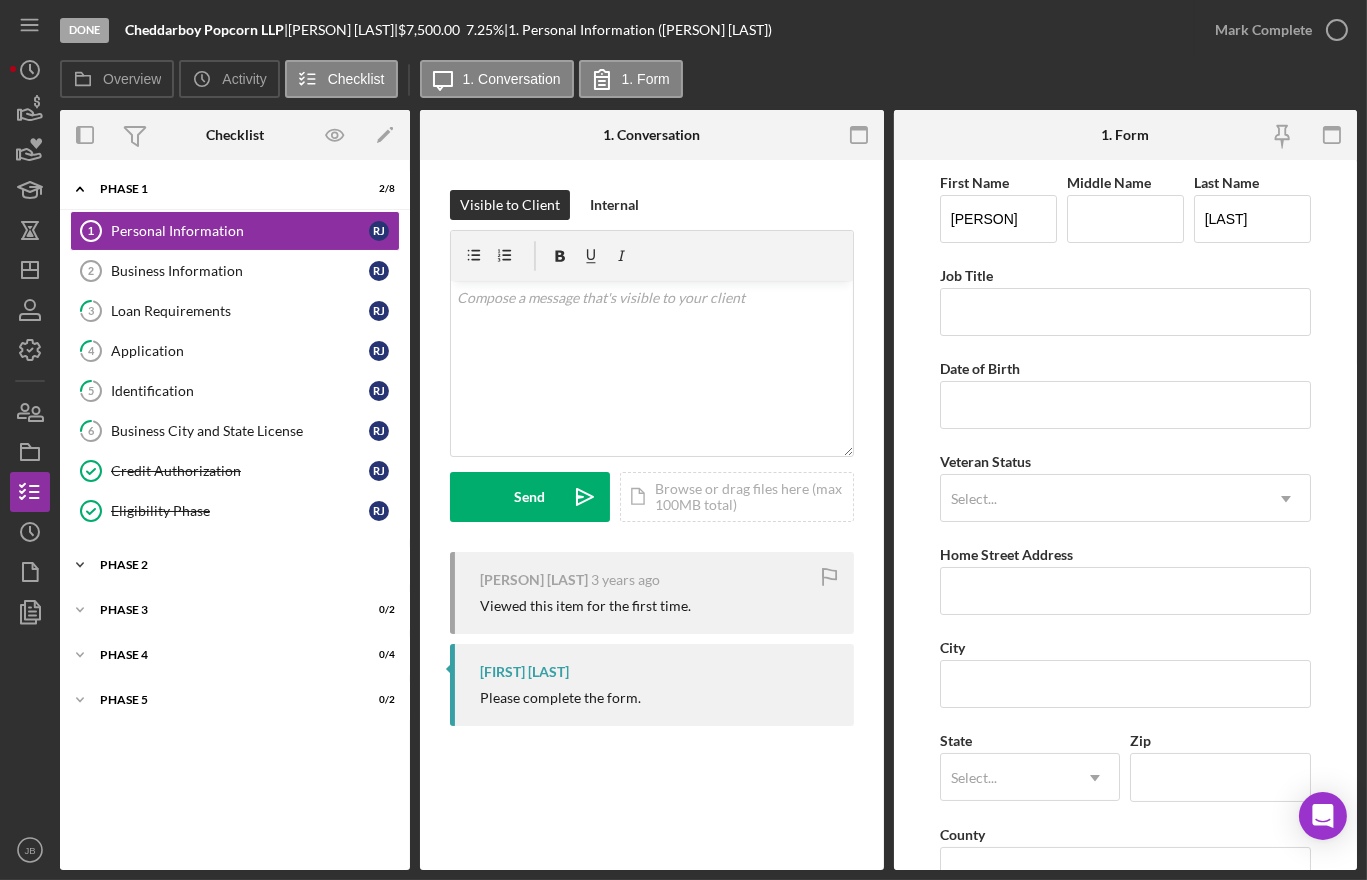 click on "Phase 2" at bounding box center (242, 565) 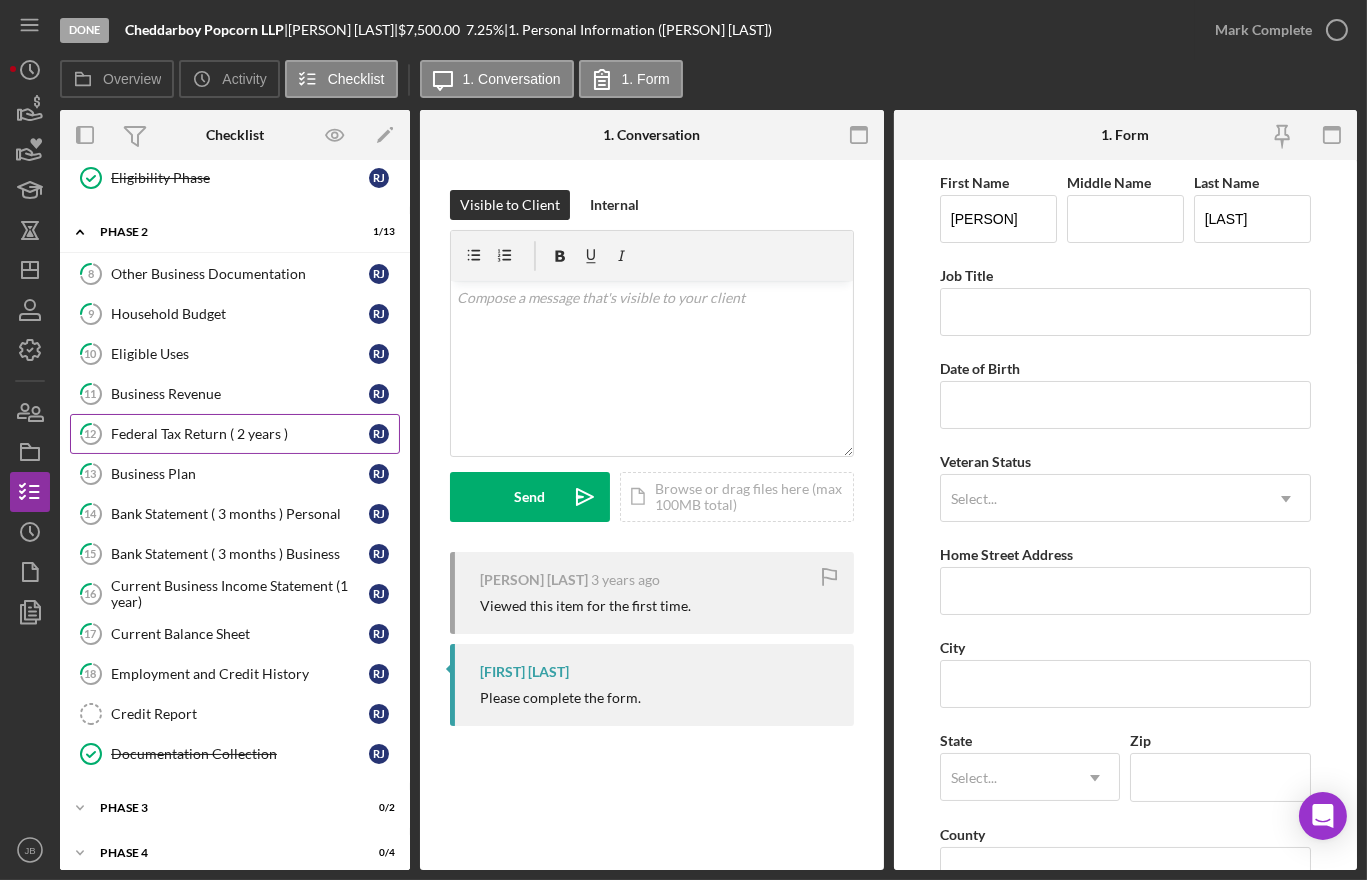 scroll, scrollTop: 386, scrollLeft: 0, axis: vertical 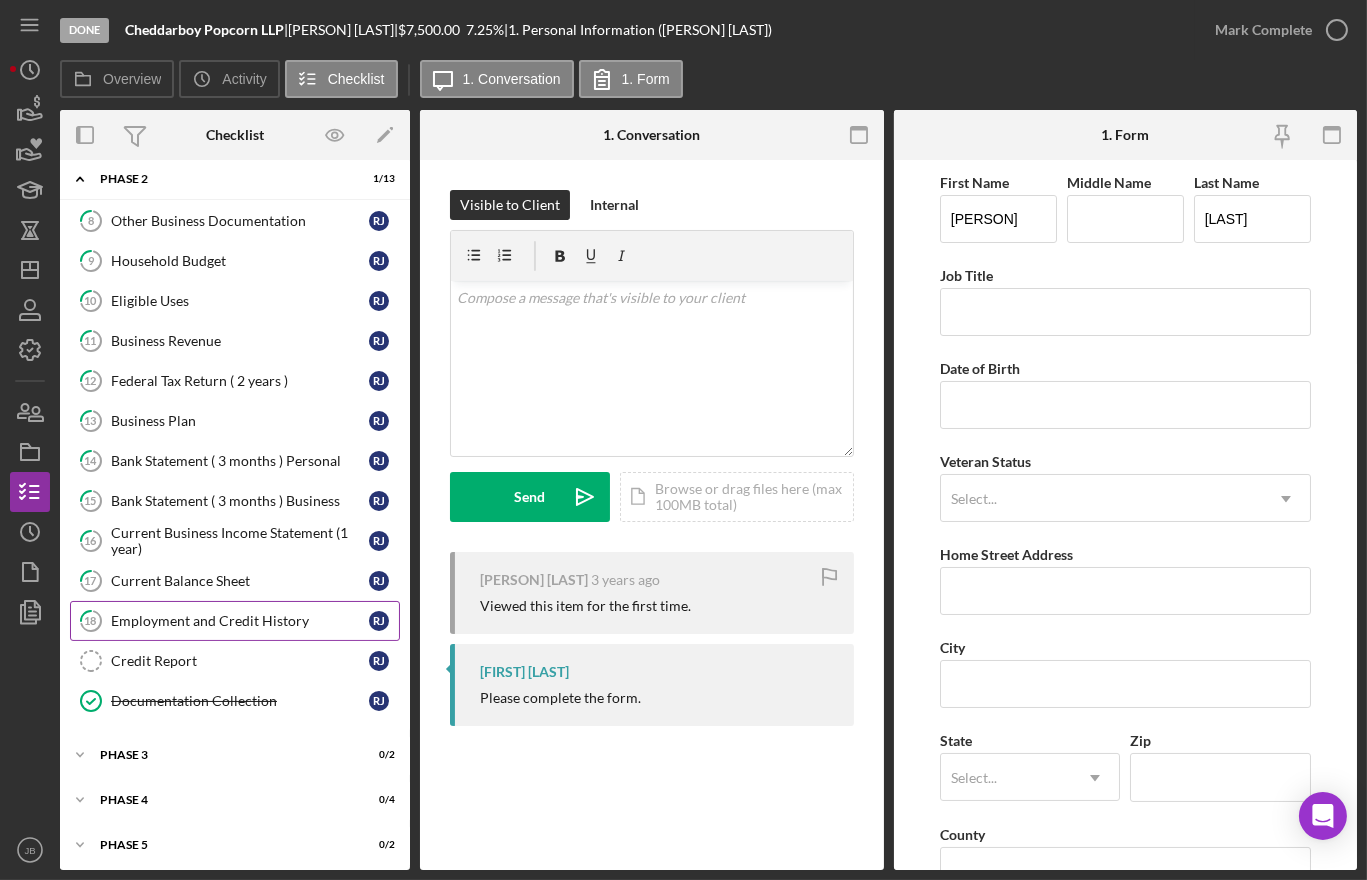 click on "Employment and Credit History" at bounding box center [240, 621] 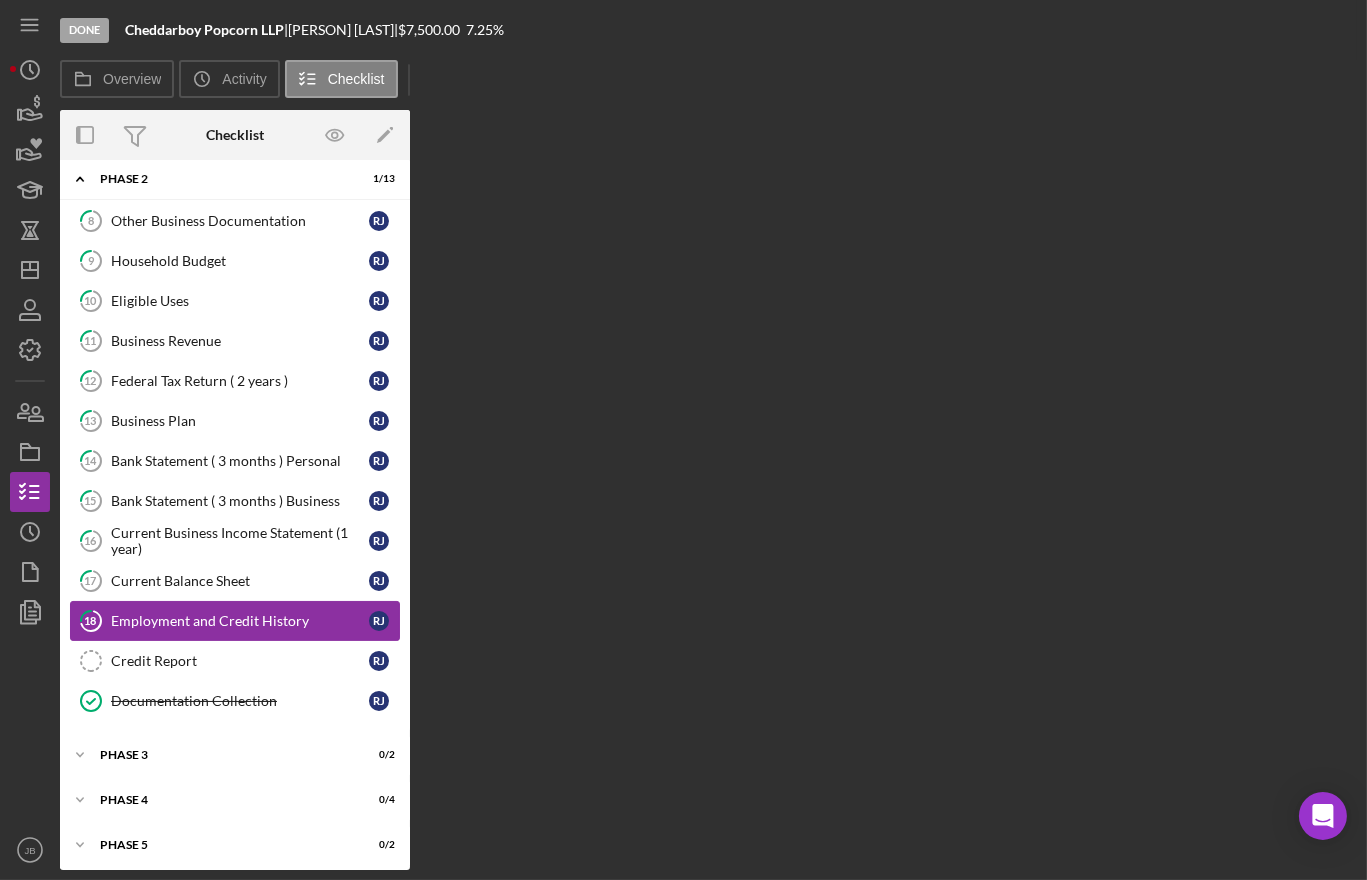 scroll, scrollTop: 384, scrollLeft: 0, axis: vertical 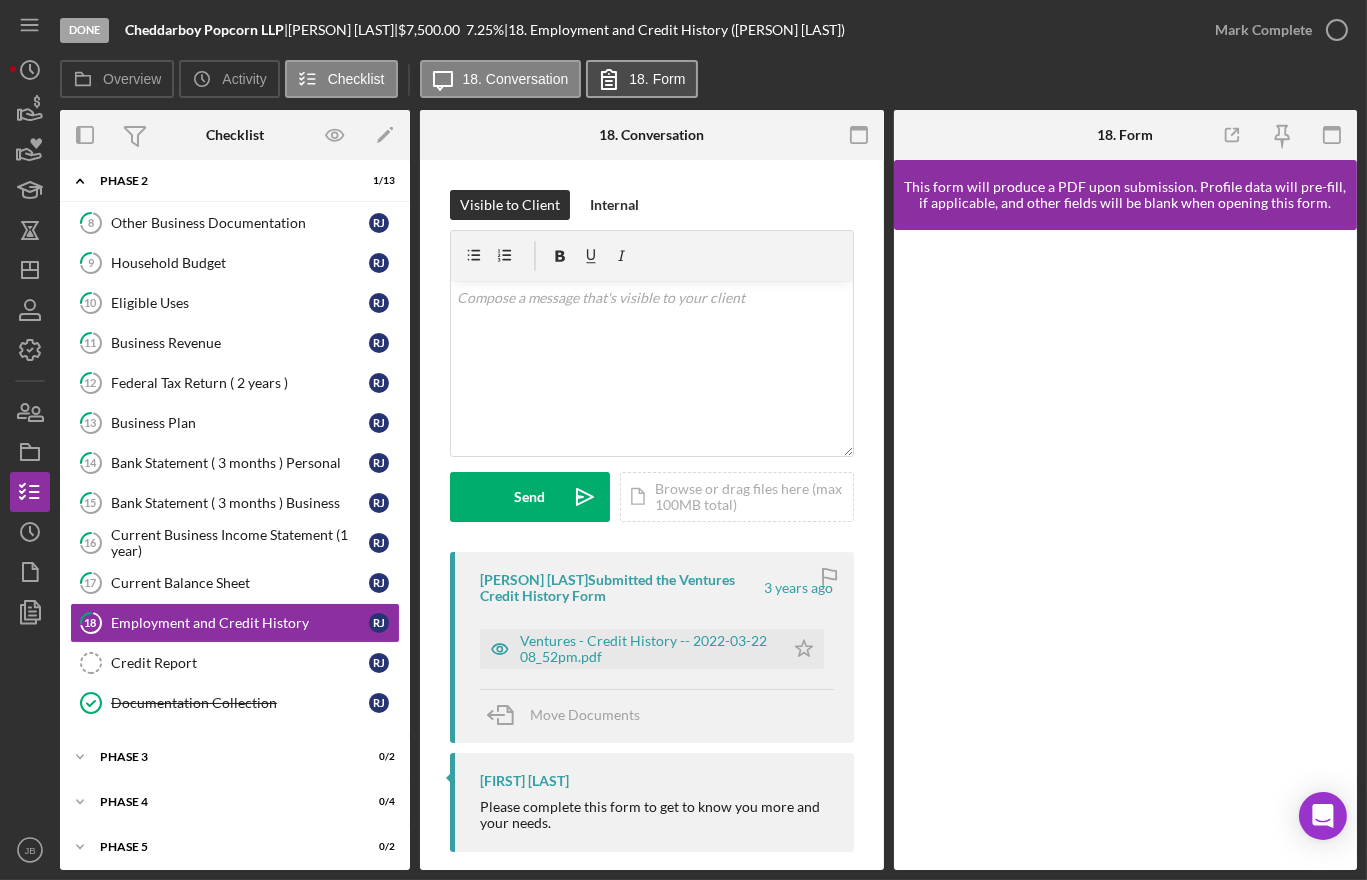 click on "18. Form" at bounding box center (657, 79) 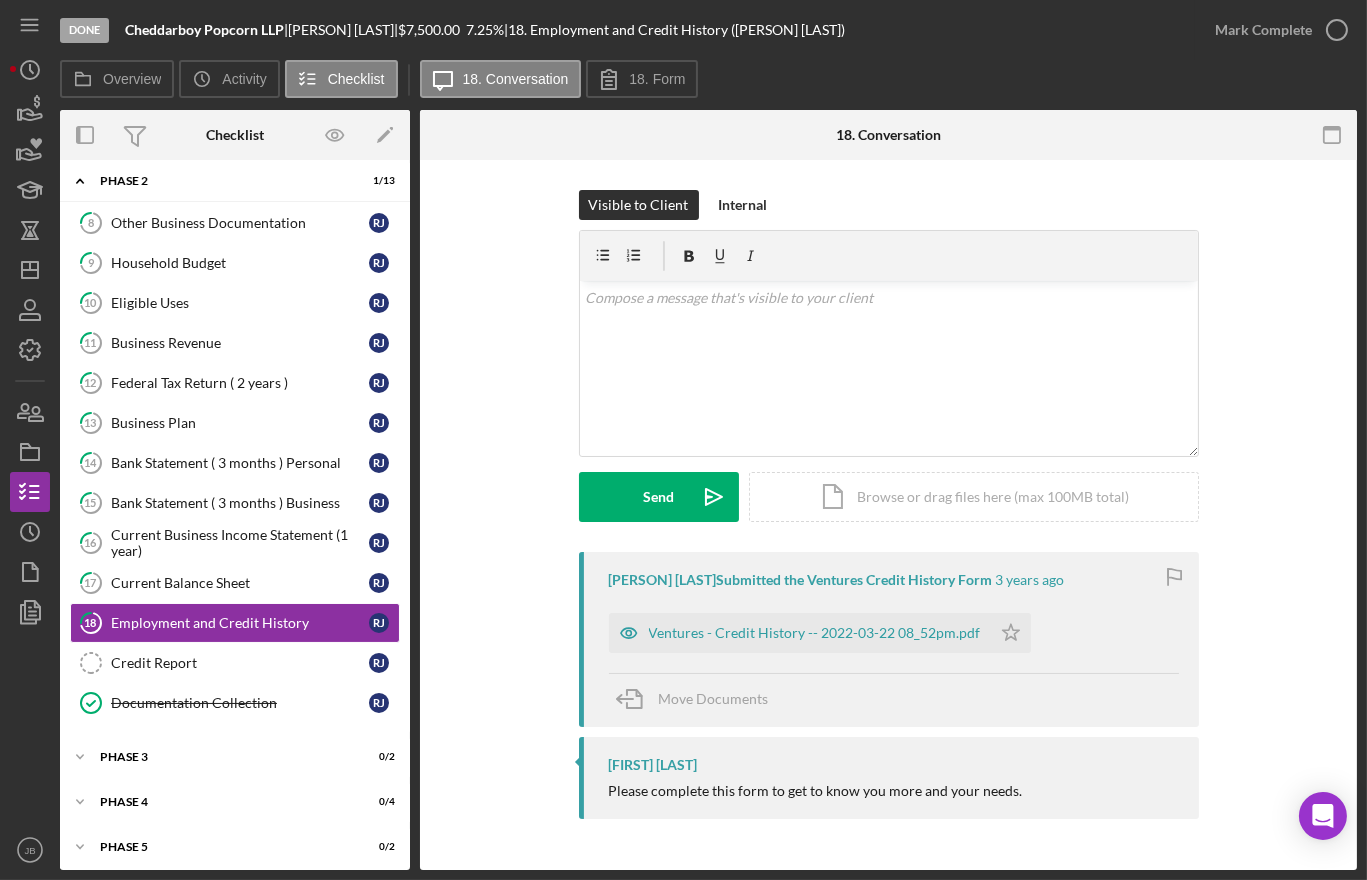 click on "Ventures - Credit History -- 2022-03-22 08_52pm.pdf" at bounding box center [815, 633] 